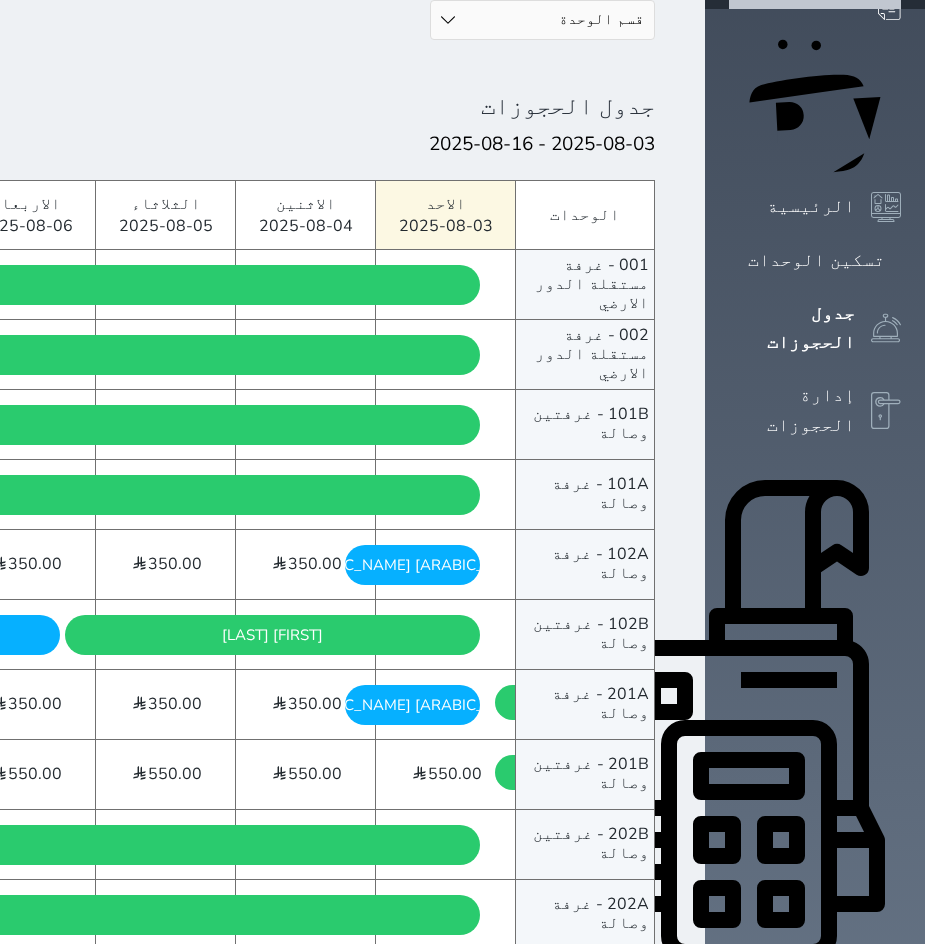 scroll, scrollTop: 200, scrollLeft: 0, axis: vertical 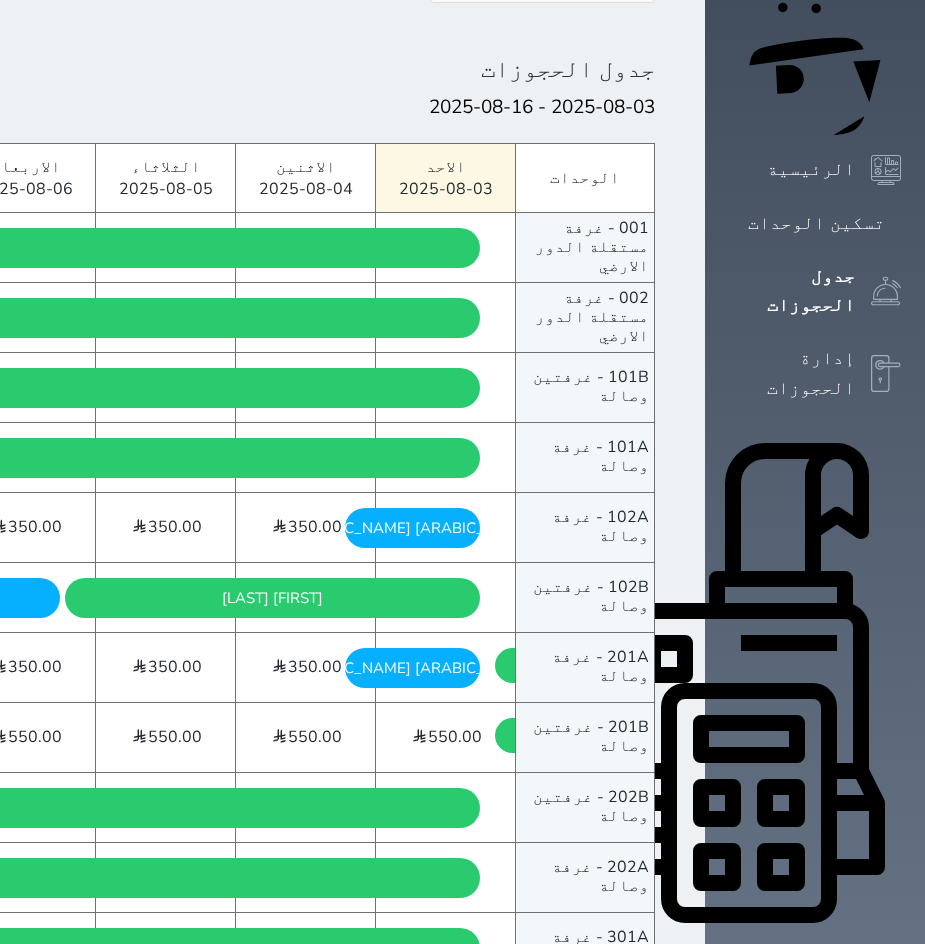 click on "[ARABIC_NAME] [ARABIC_NAME]
[DAY_NAME] - [DATE]" at bounding box center (413, 528) 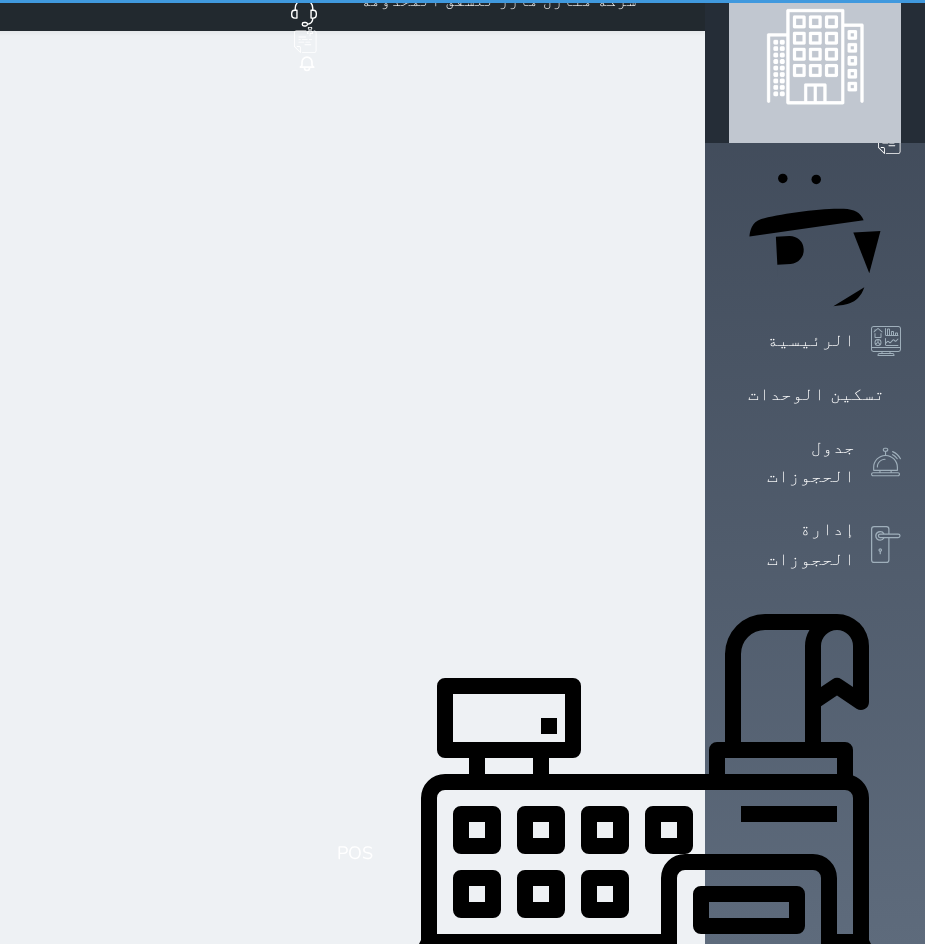scroll, scrollTop: 0, scrollLeft: 0, axis: both 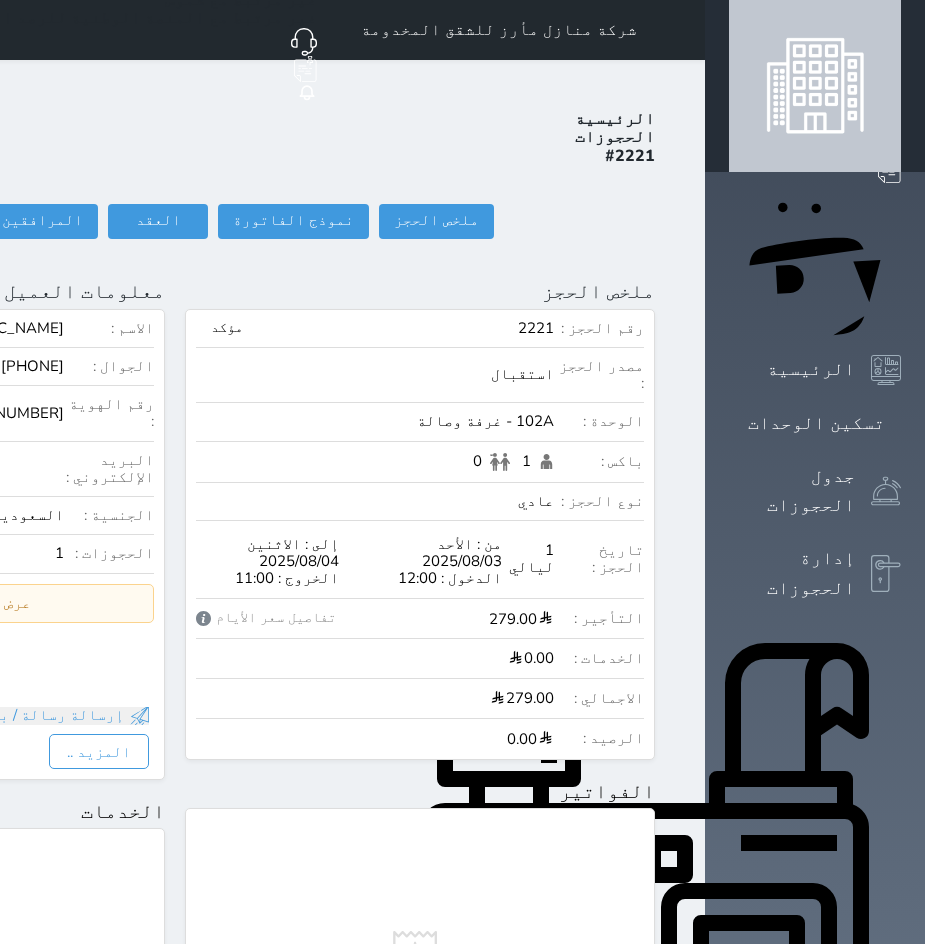 click on "تسجيل دخول" at bounding box center (-104, 221) 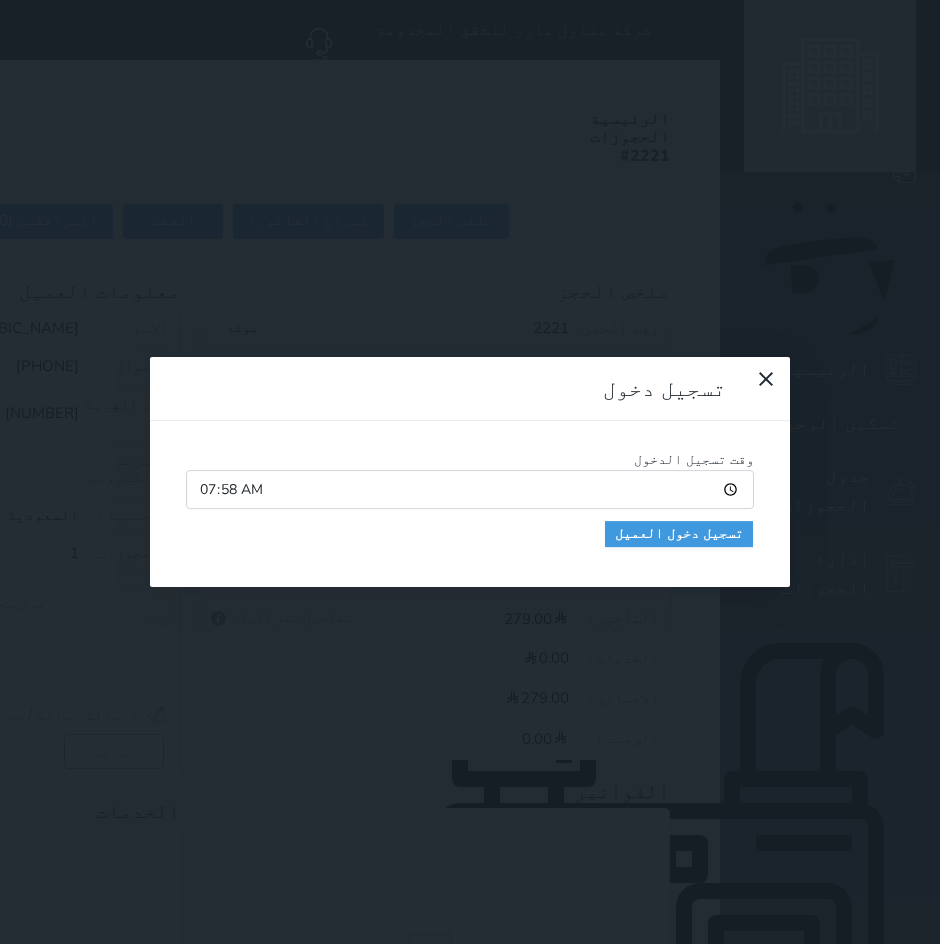 click on "تسجيل دخول                 وقت تسجيل الدخول    [TIME]   تسجيل دخول العميل" at bounding box center (470, 472) 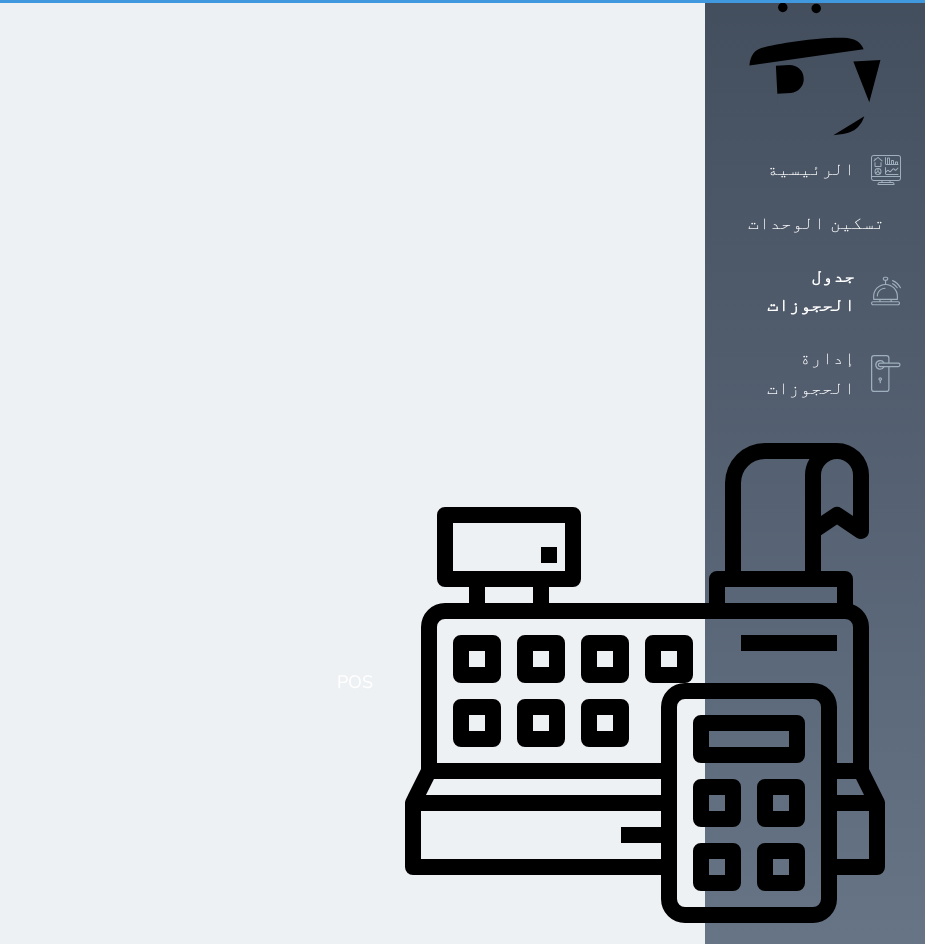 scroll, scrollTop: 0, scrollLeft: 0, axis: both 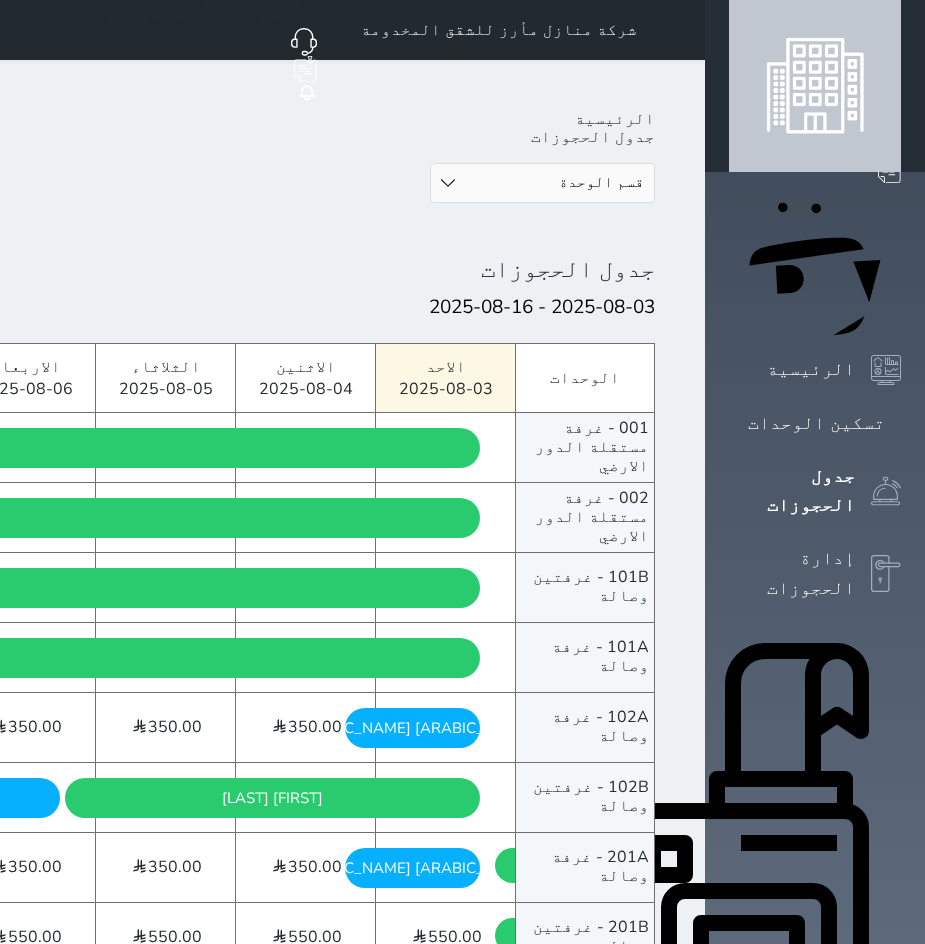 click at bounding box center (681, 30) 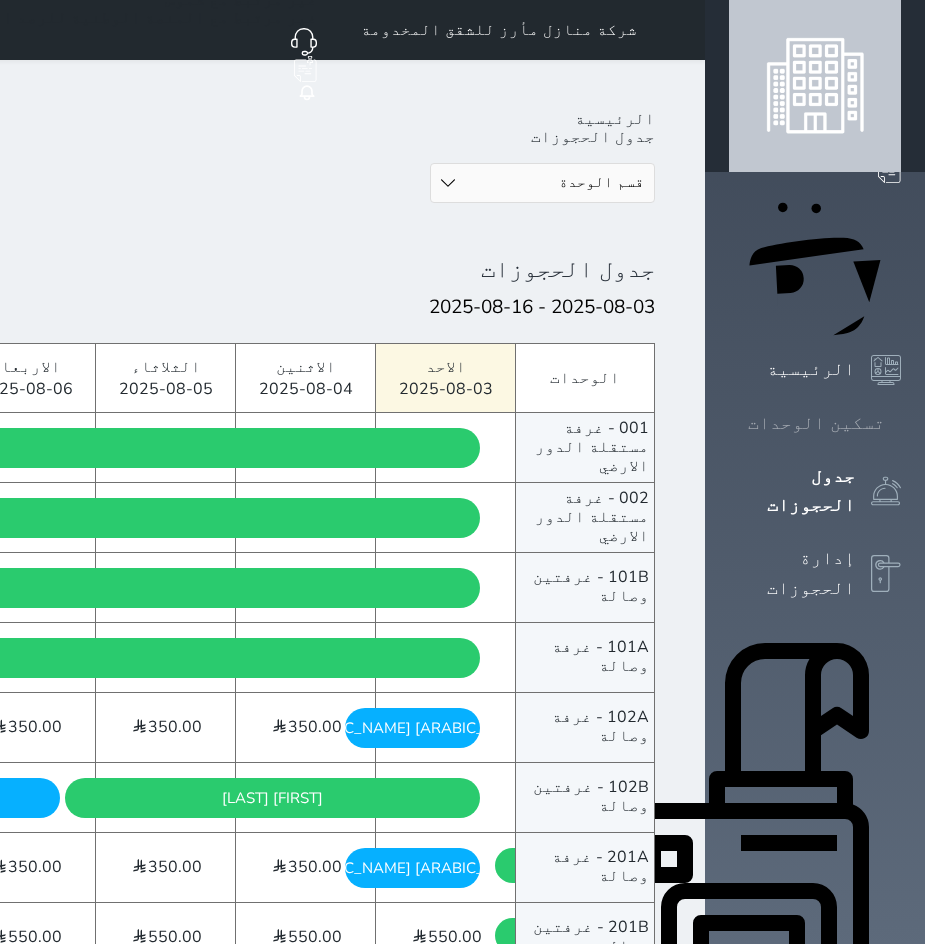 click on "تسكين الوحدات" at bounding box center [816, 423] 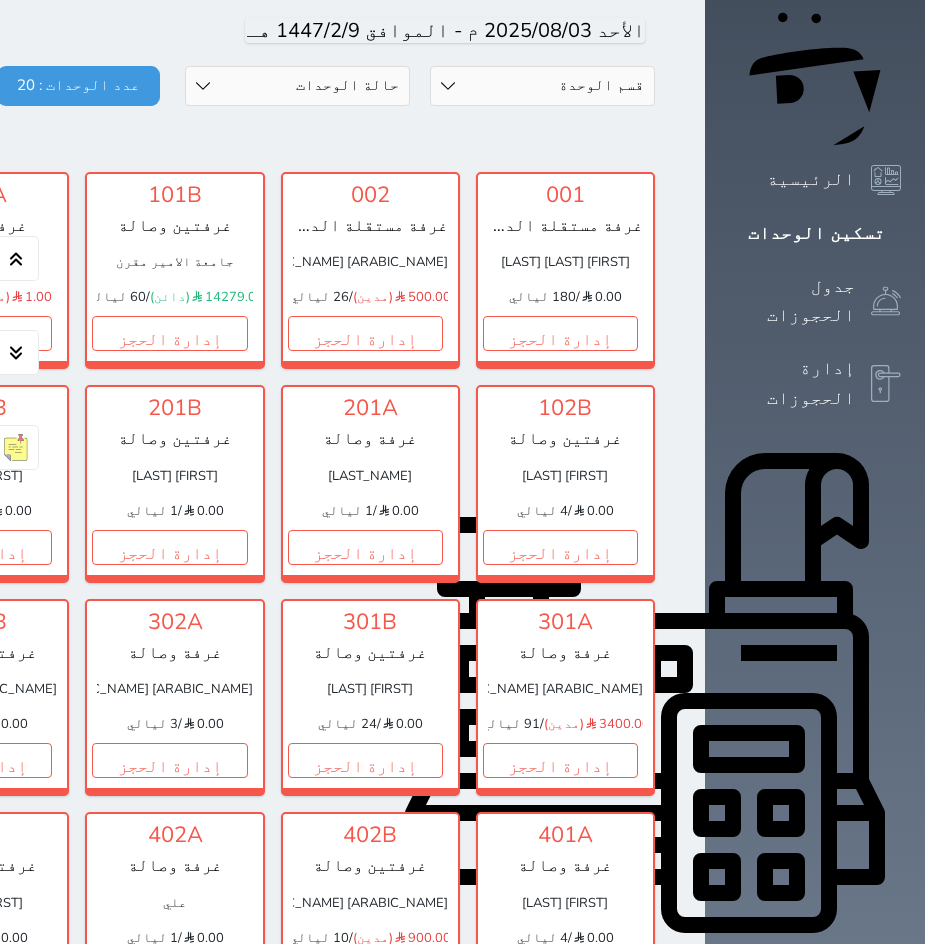 scroll, scrollTop: 200, scrollLeft: 0, axis: vertical 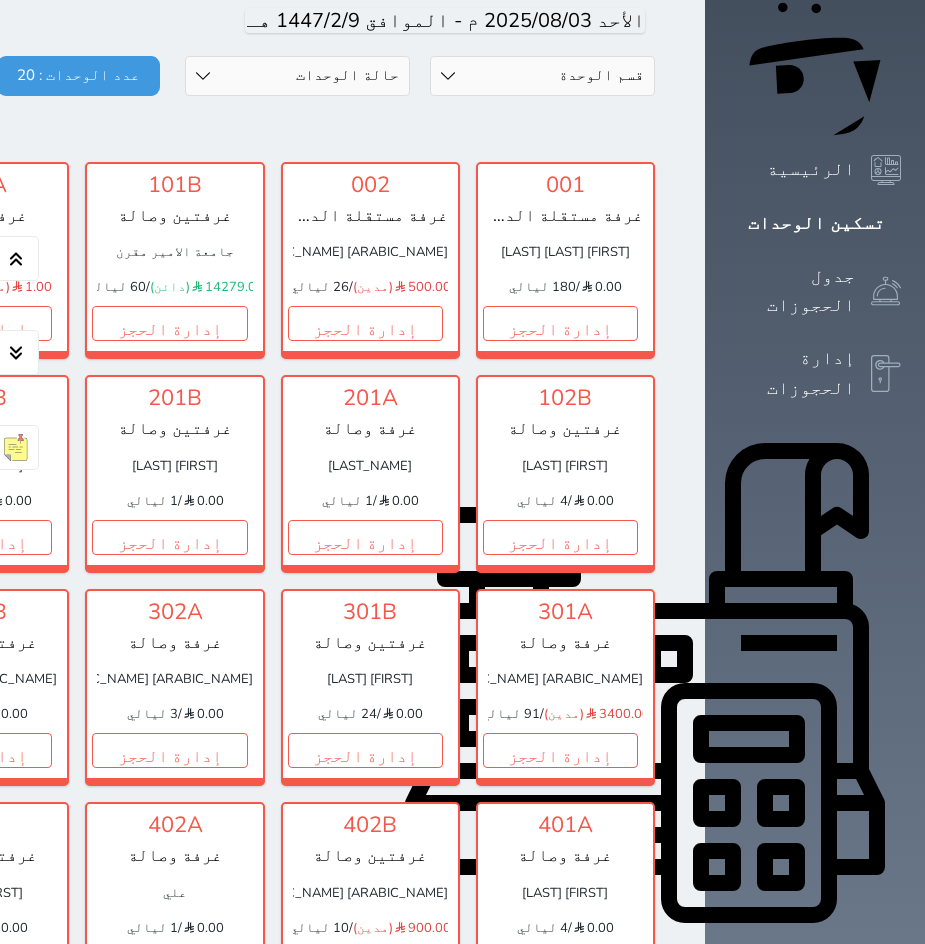 click at bounding box center [681, -170] 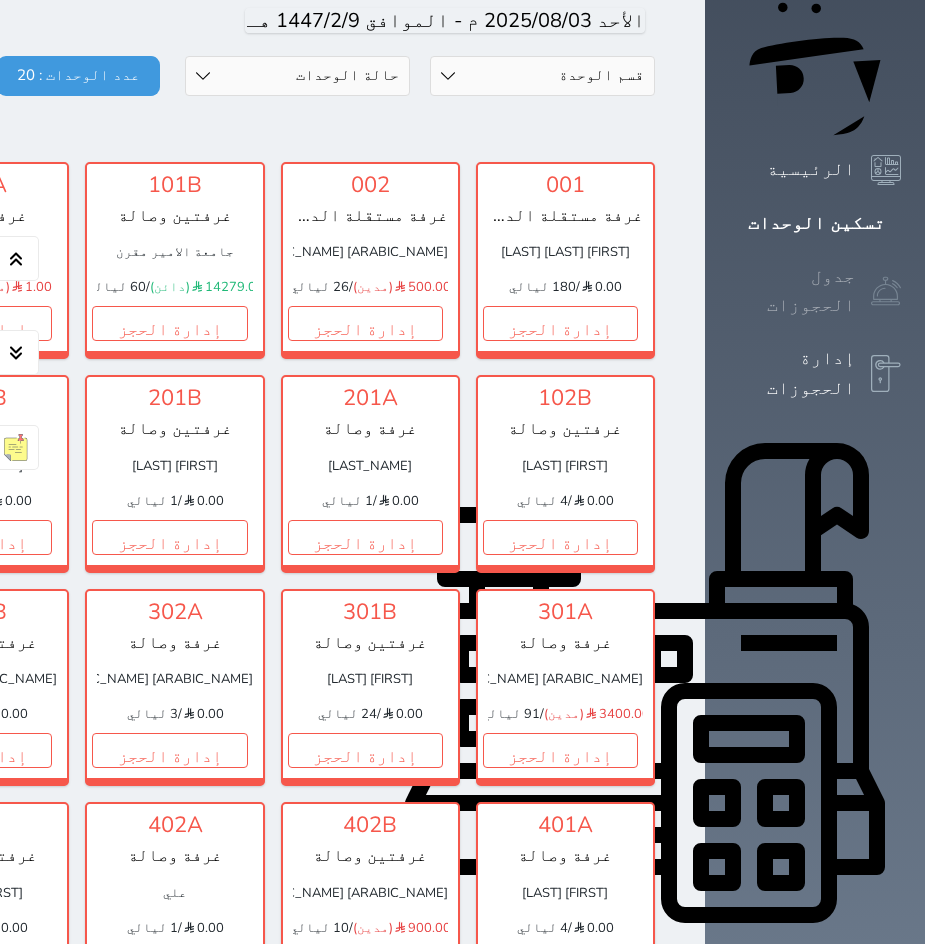 click on "جدول الحجوزات" at bounding box center (792, 291) 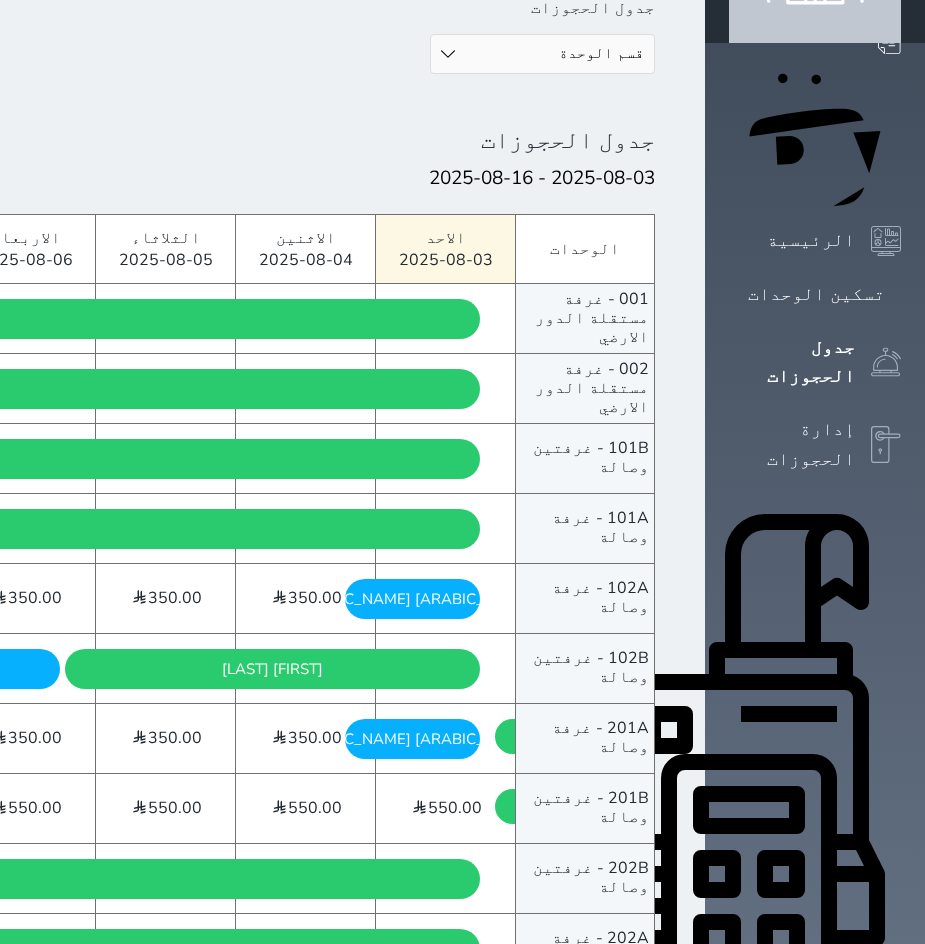 scroll, scrollTop: 200, scrollLeft: 0, axis: vertical 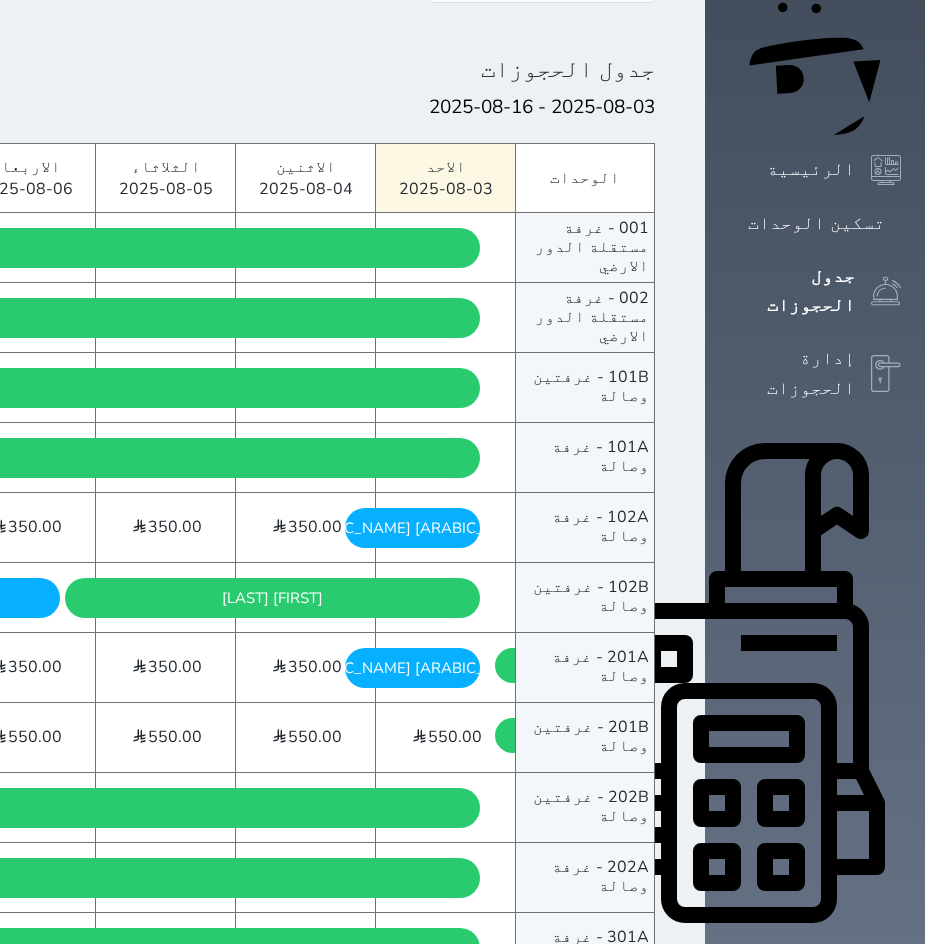 click on "[ARABIC_NAME] [ARABIC_NAME]
[DAY_NAME] - [DATE]" at bounding box center [413, 528] 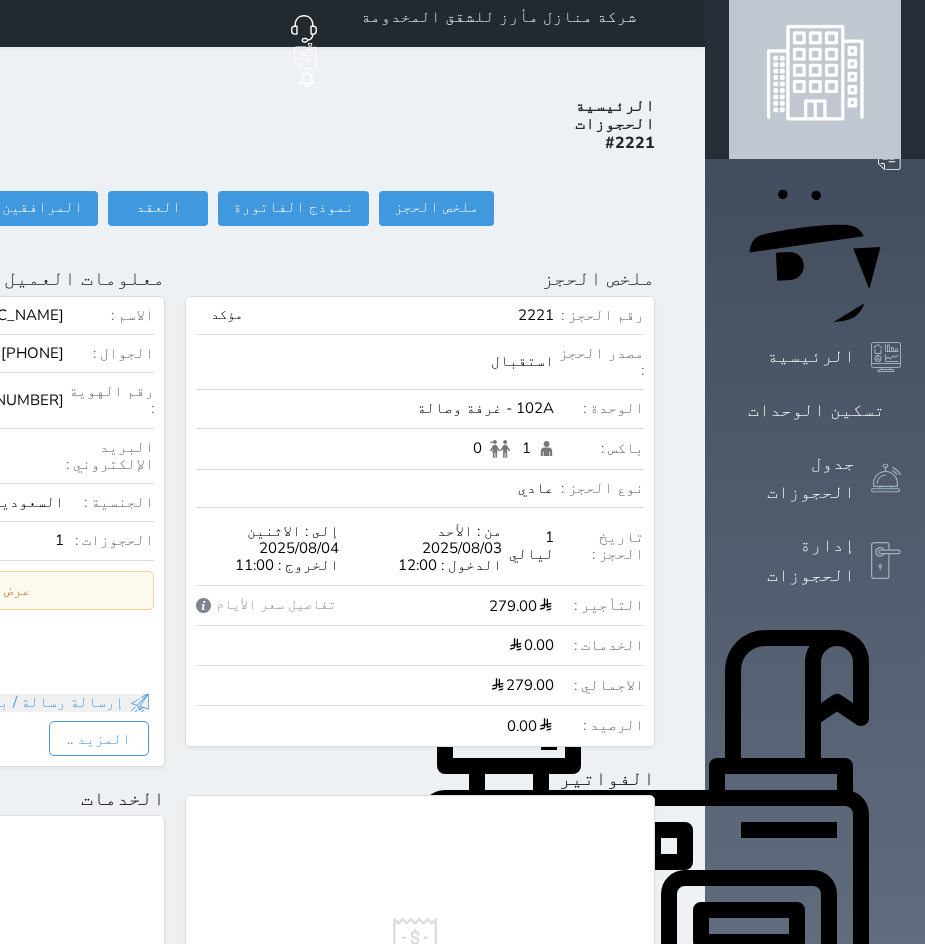 scroll, scrollTop: 0, scrollLeft: 0, axis: both 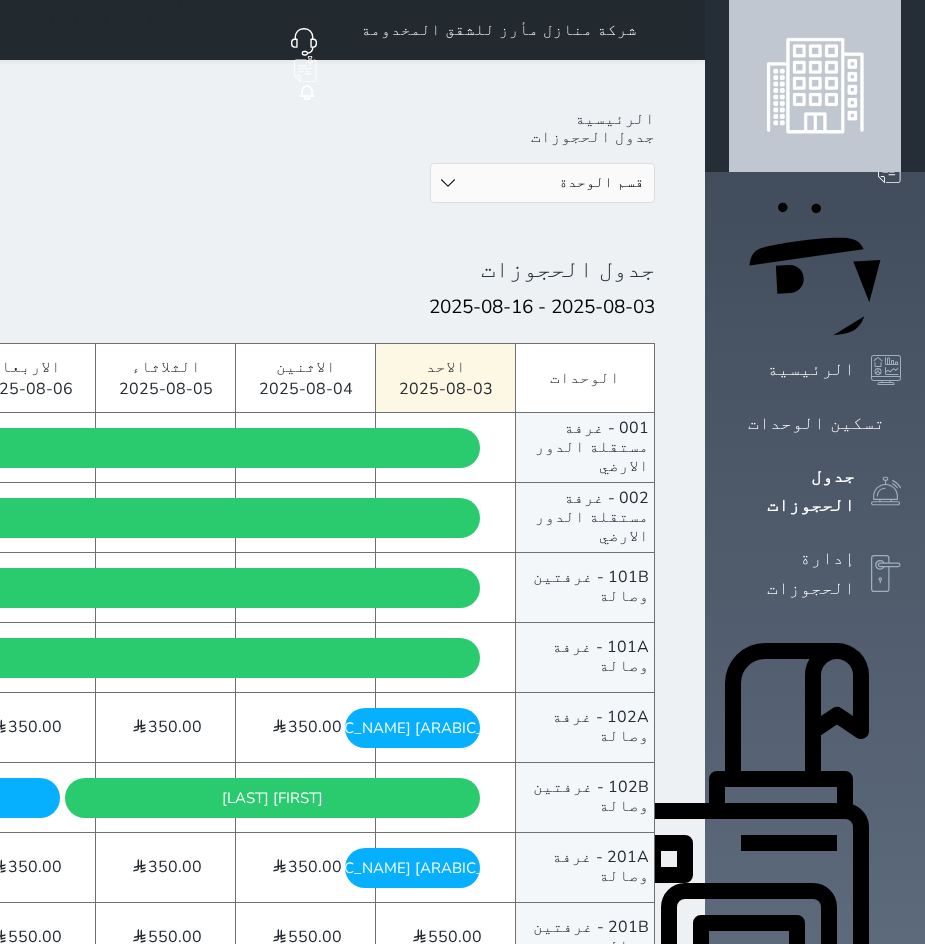 click at bounding box center (681, 30) 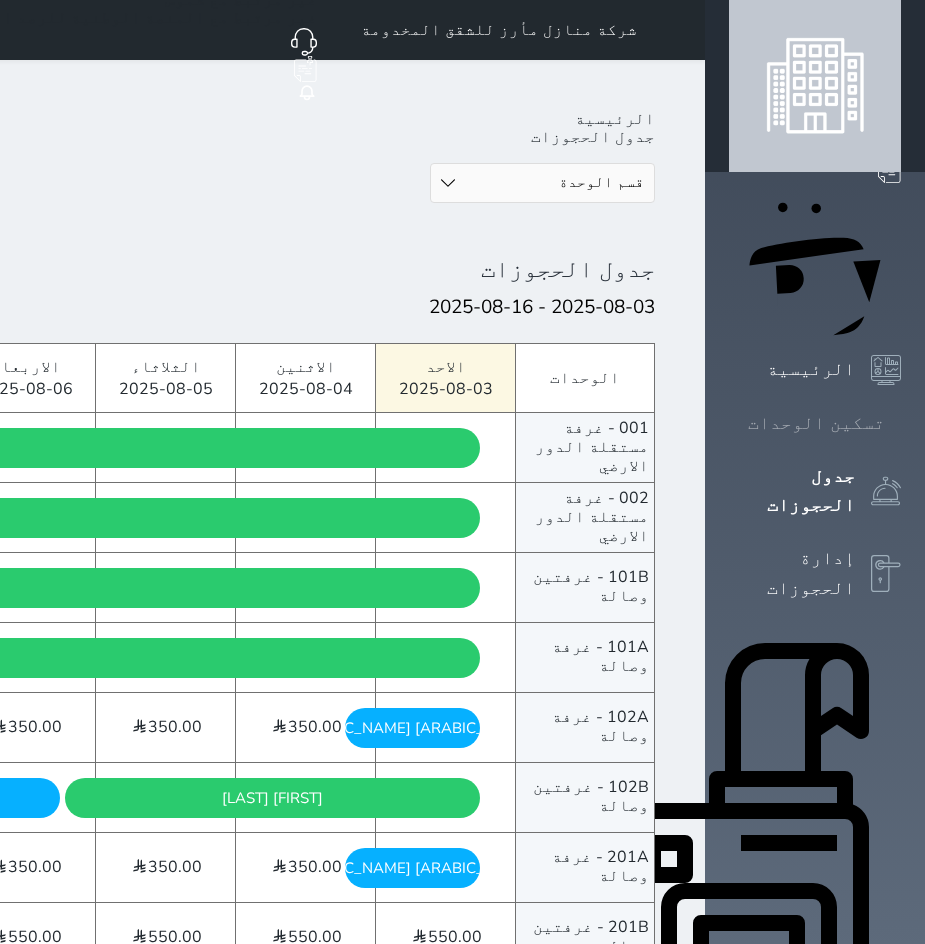 click on "تسكين الوحدات" at bounding box center [816, 423] 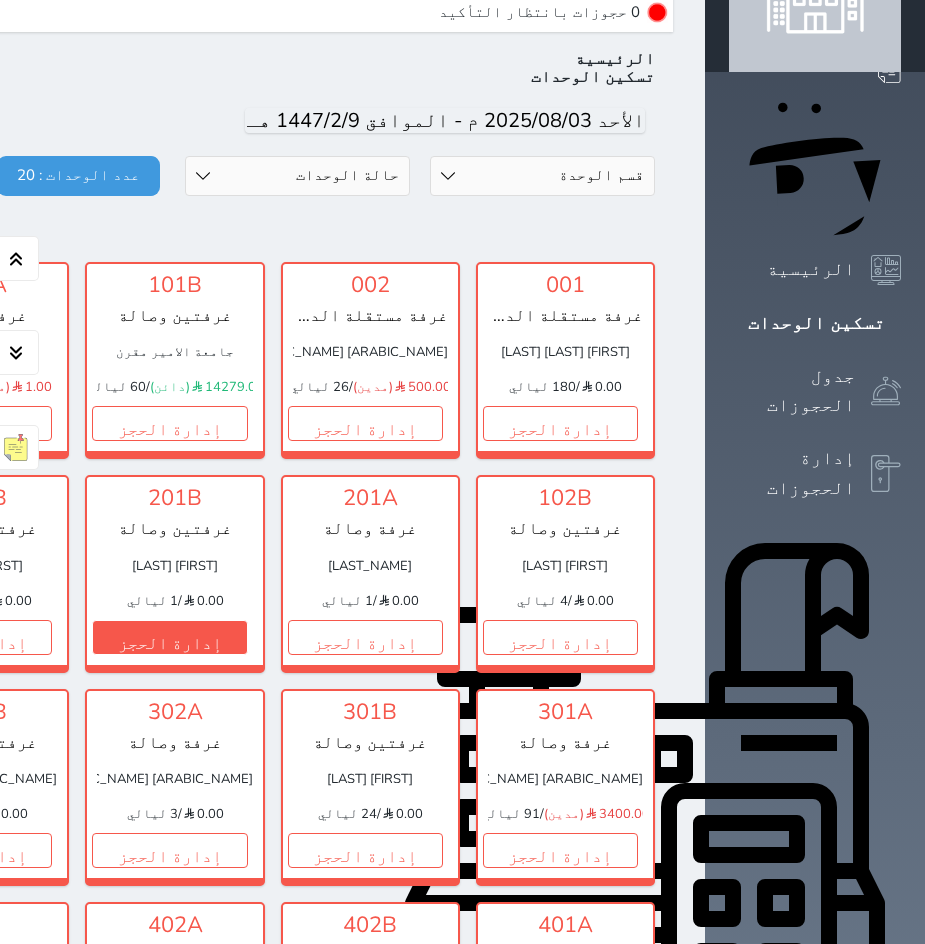 scroll, scrollTop: 200, scrollLeft: 0, axis: vertical 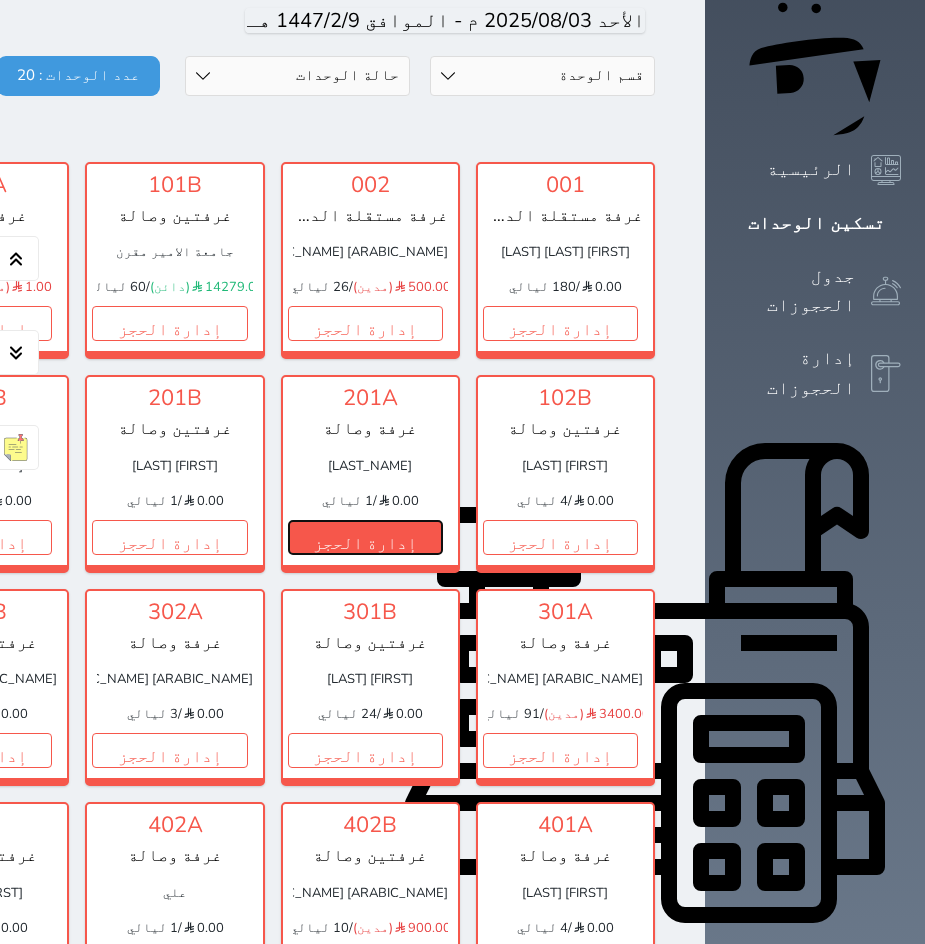 click on "إدارة الحجز" at bounding box center (365, 537) 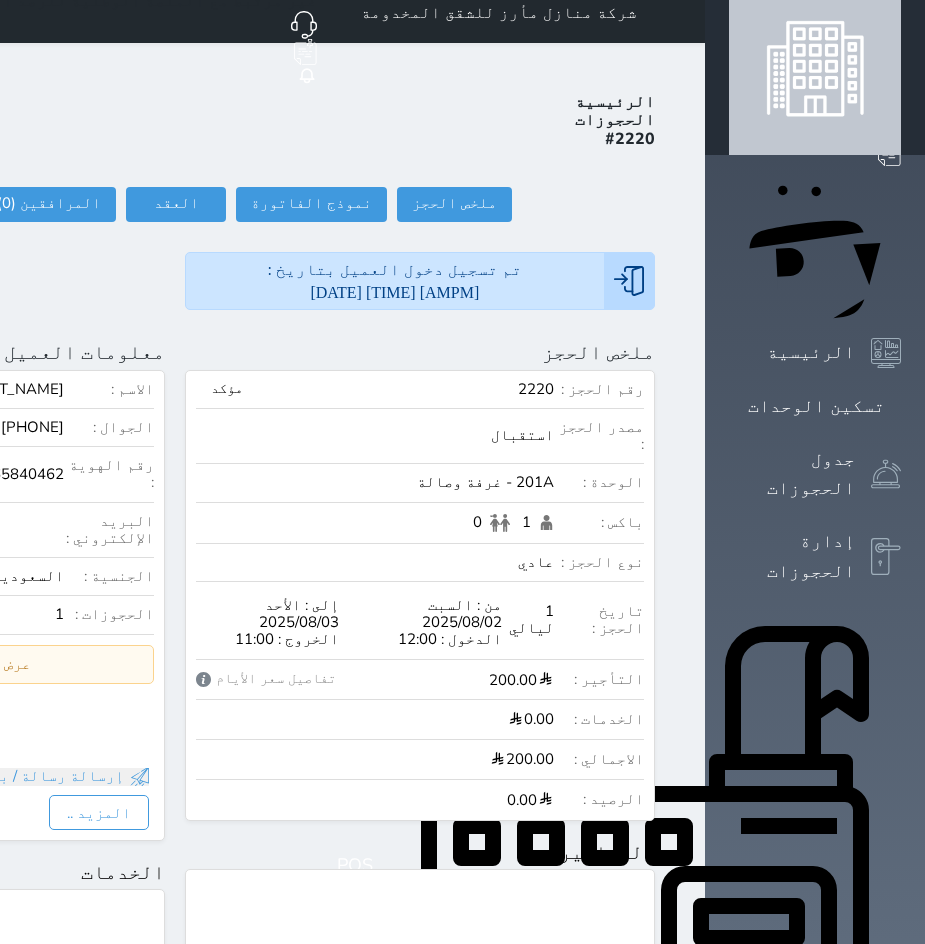 scroll, scrollTop: 13, scrollLeft: 0, axis: vertical 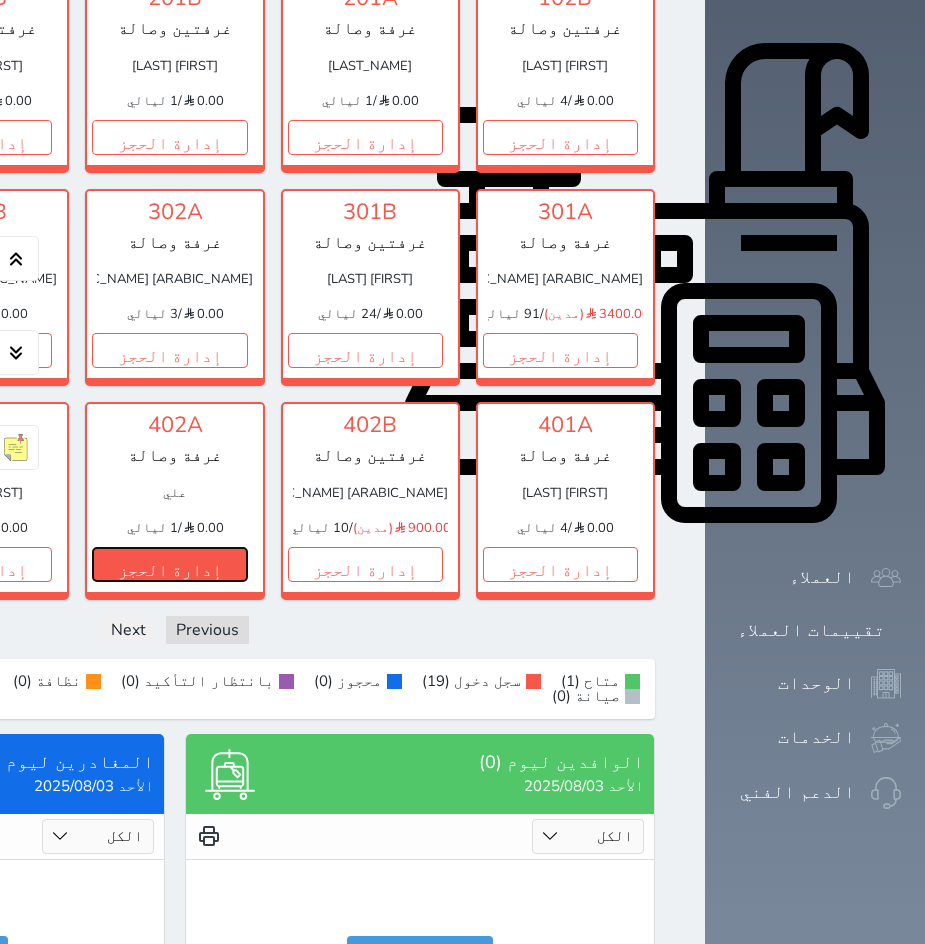 click on "إدارة الحجز" at bounding box center [169, 564] 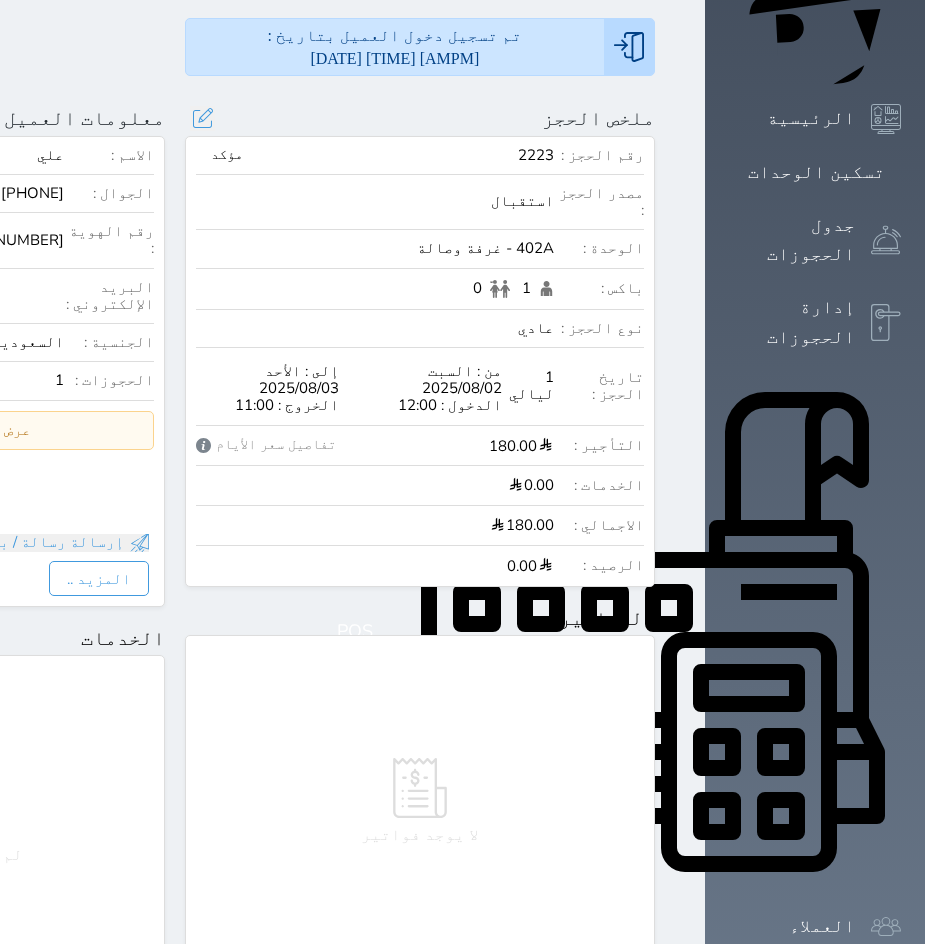 scroll, scrollTop: 0, scrollLeft: 0, axis: both 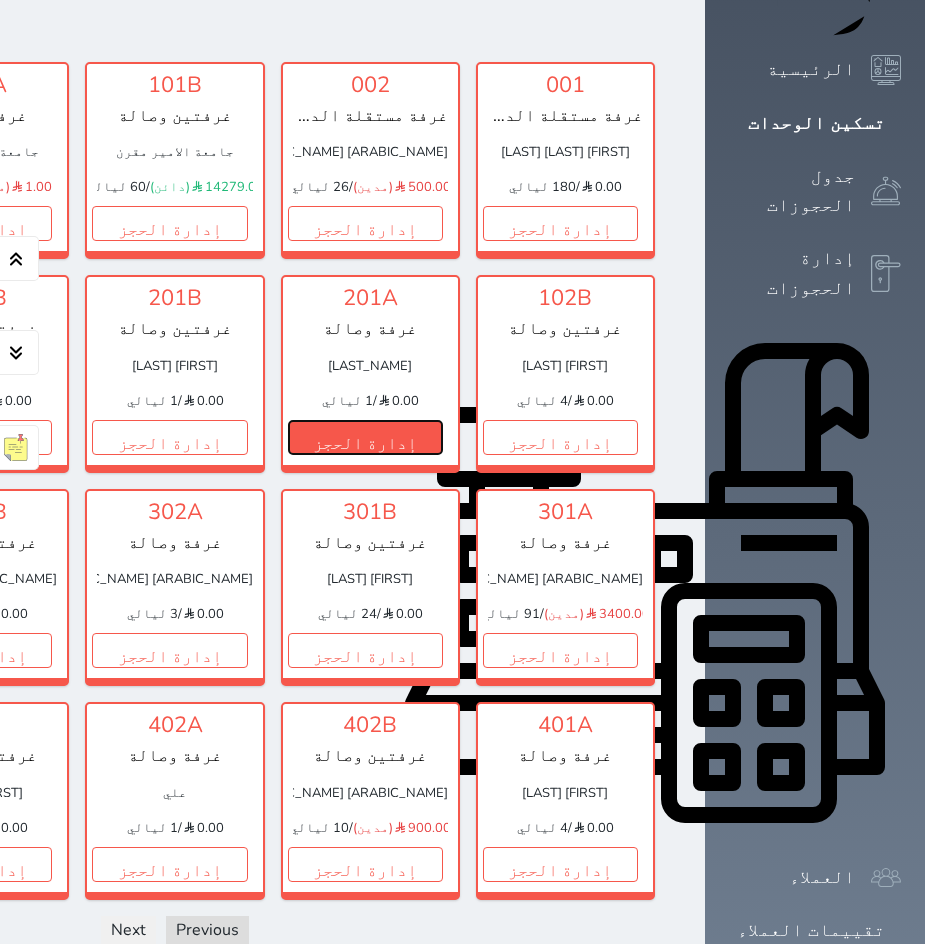 click on "إدارة الحجز" at bounding box center [365, 437] 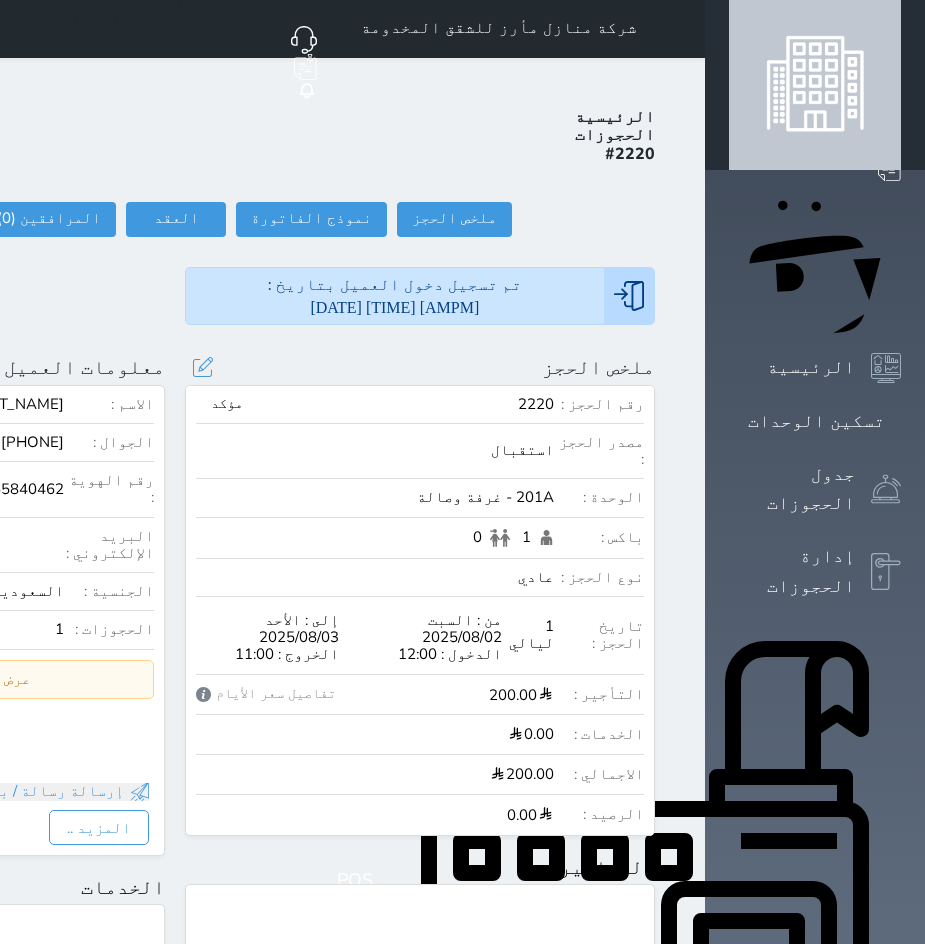 scroll, scrollTop: 0, scrollLeft: 0, axis: both 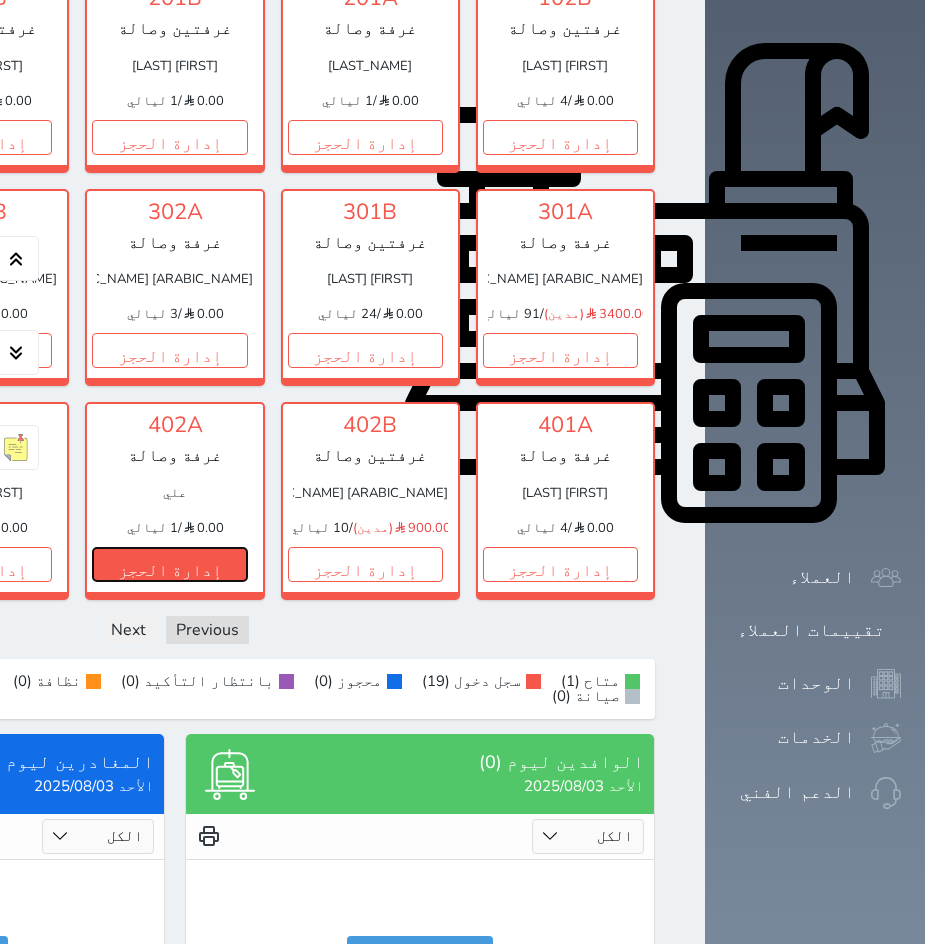 click on "إدارة الحجز" at bounding box center [169, 564] 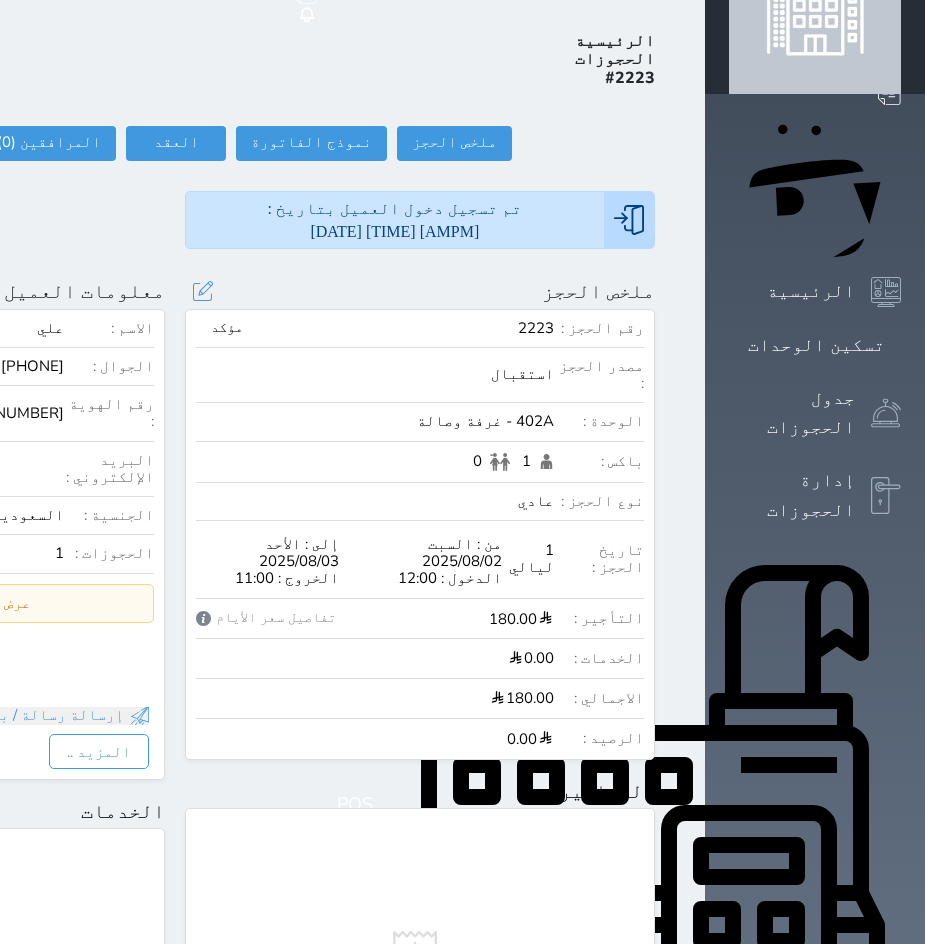 scroll, scrollTop: 0, scrollLeft: 0, axis: both 